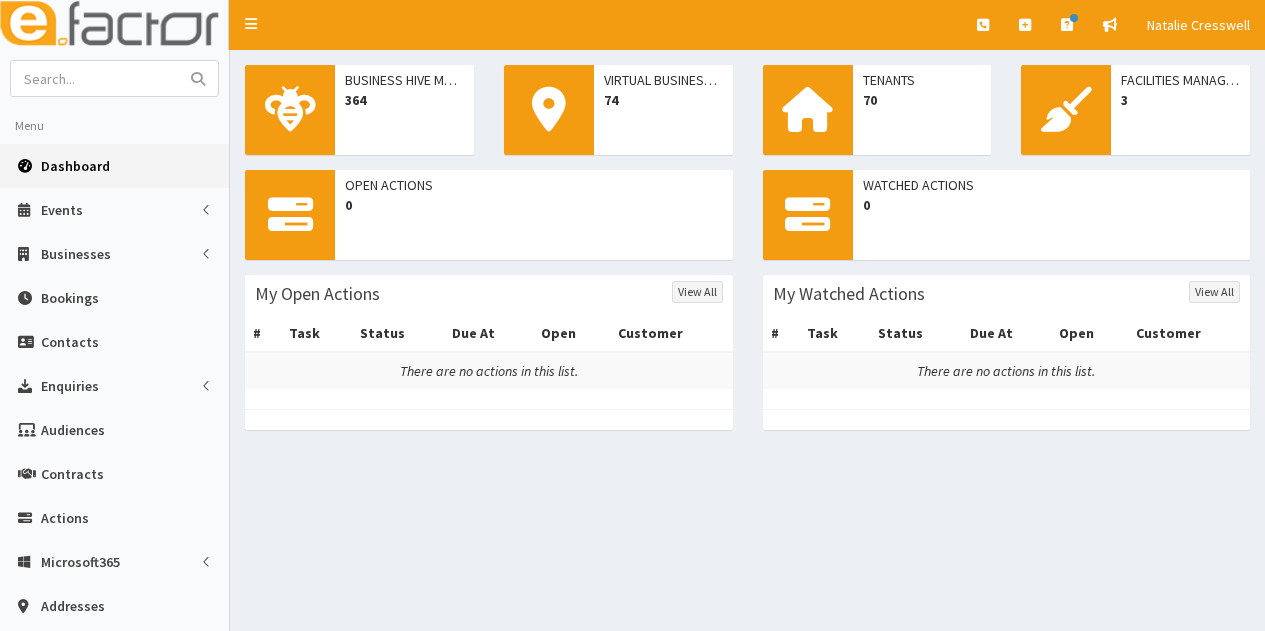 scroll, scrollTop: 0, scrollLeft: 0, axis: both 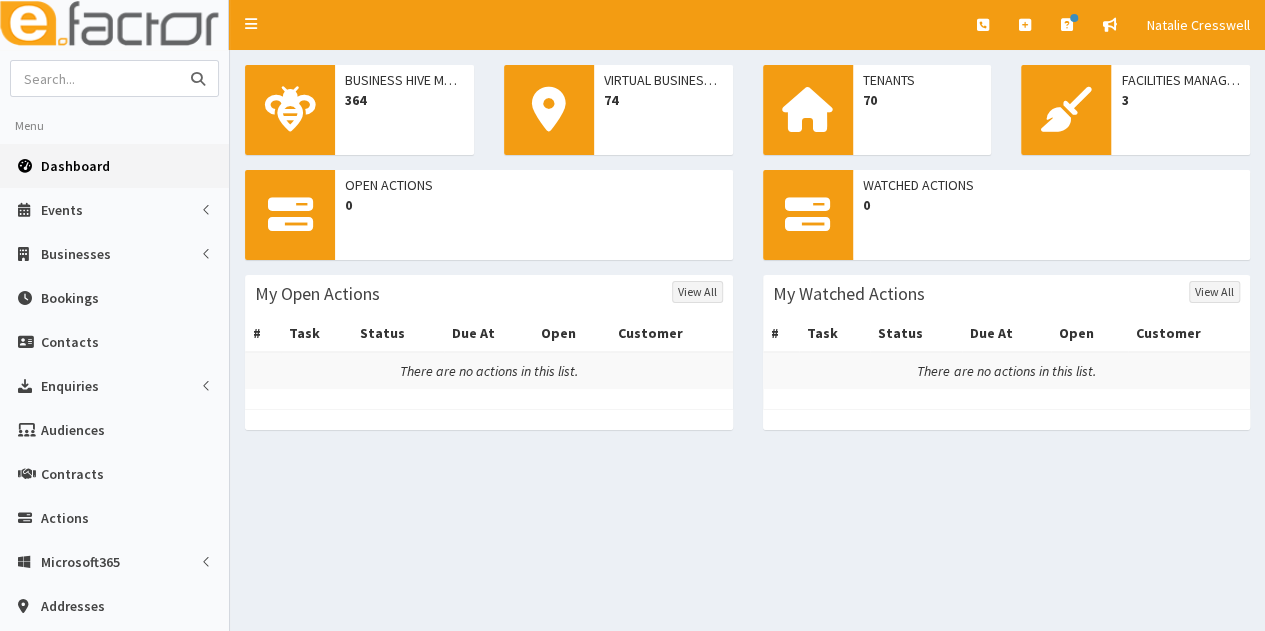 click at bounding box center [95, 78] 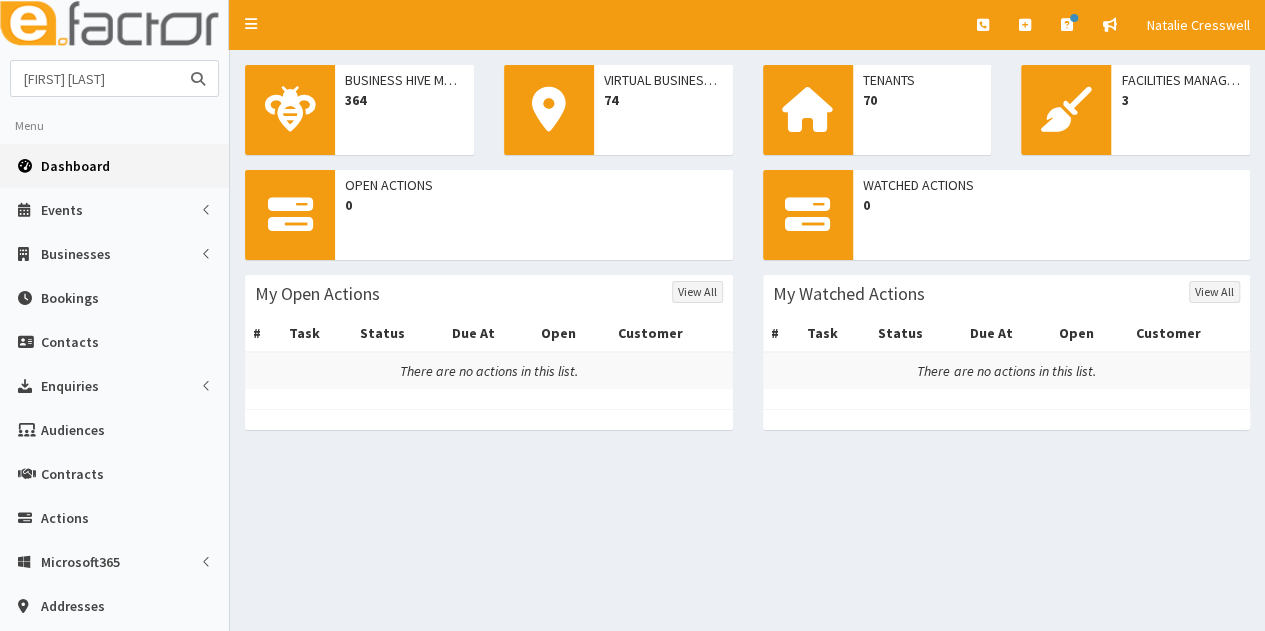 type on "katie davies" 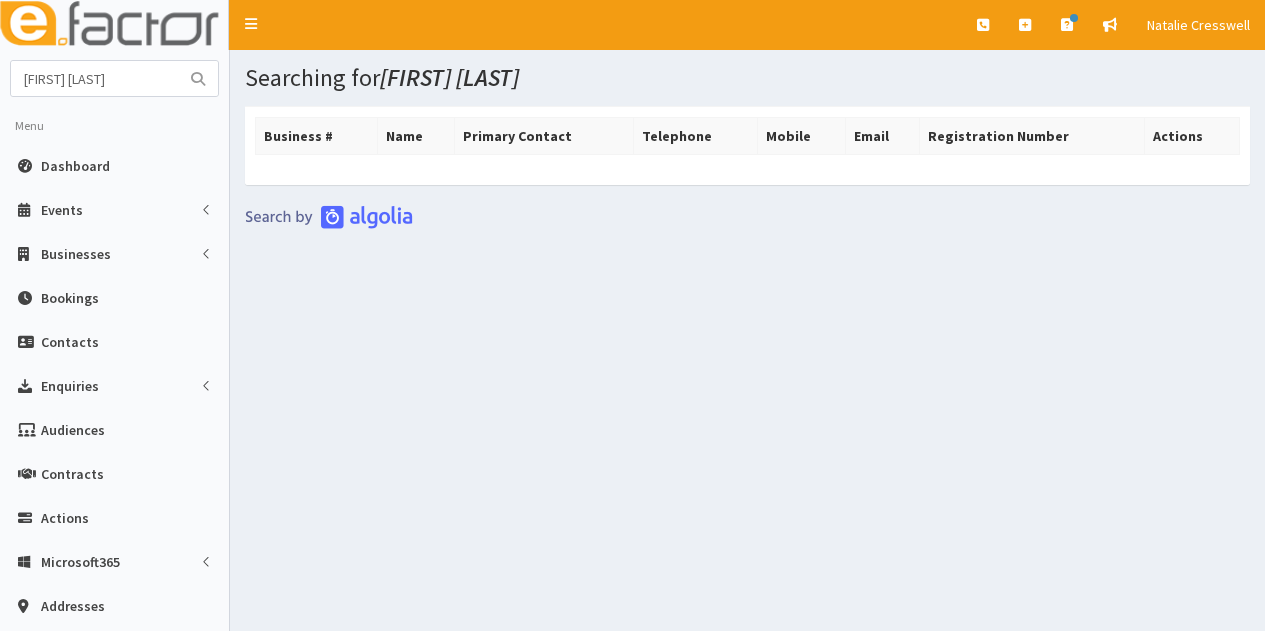 scroll, scrollTop: 0, scrollLeft: 0, axis: both 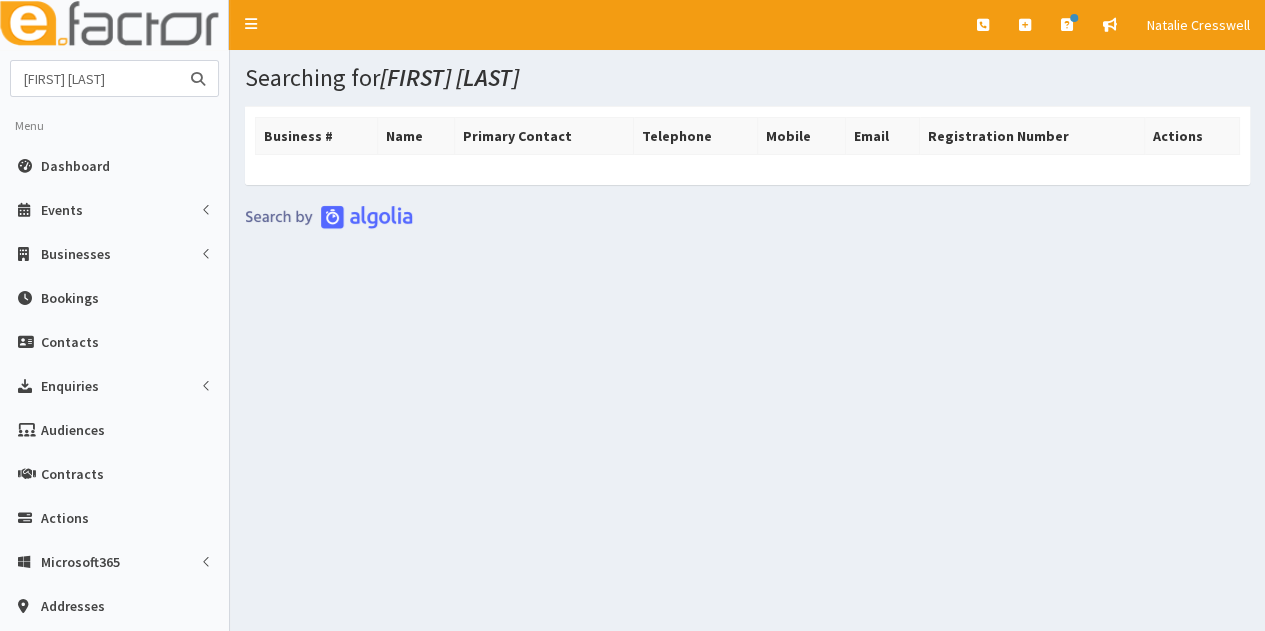 drag, startPoint x: 0, startPoint y: 0, endPoint x: 23, endPoint y: 81, distance: 84.20214 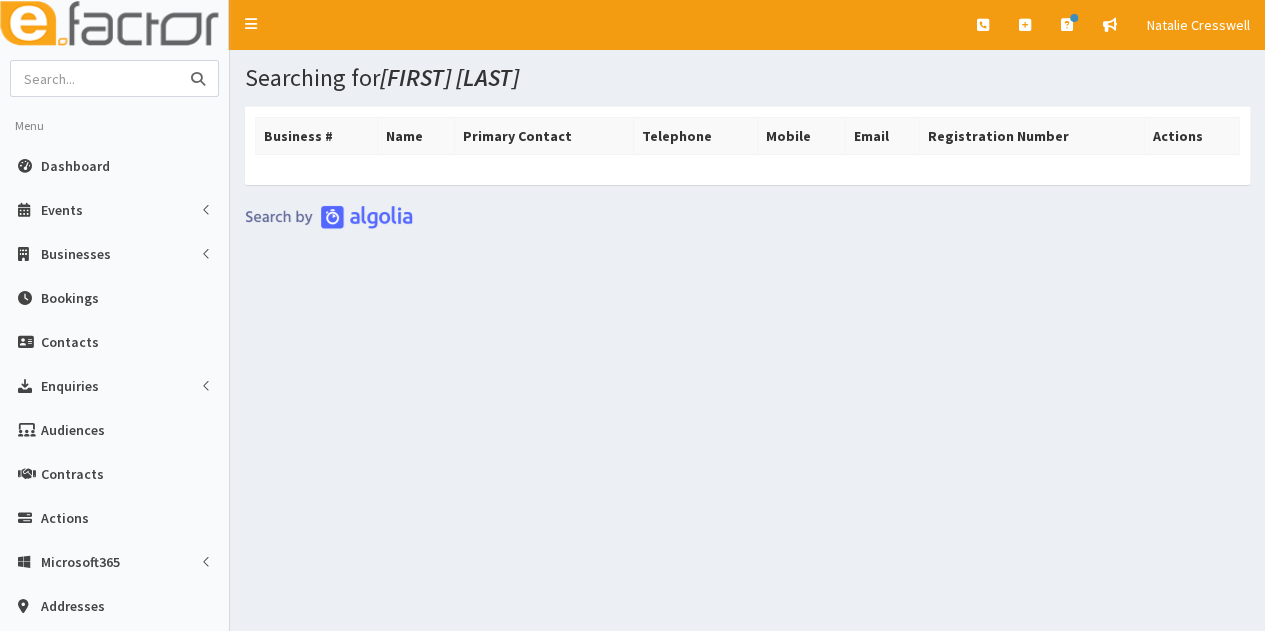 click at bounding box center (95, 78) 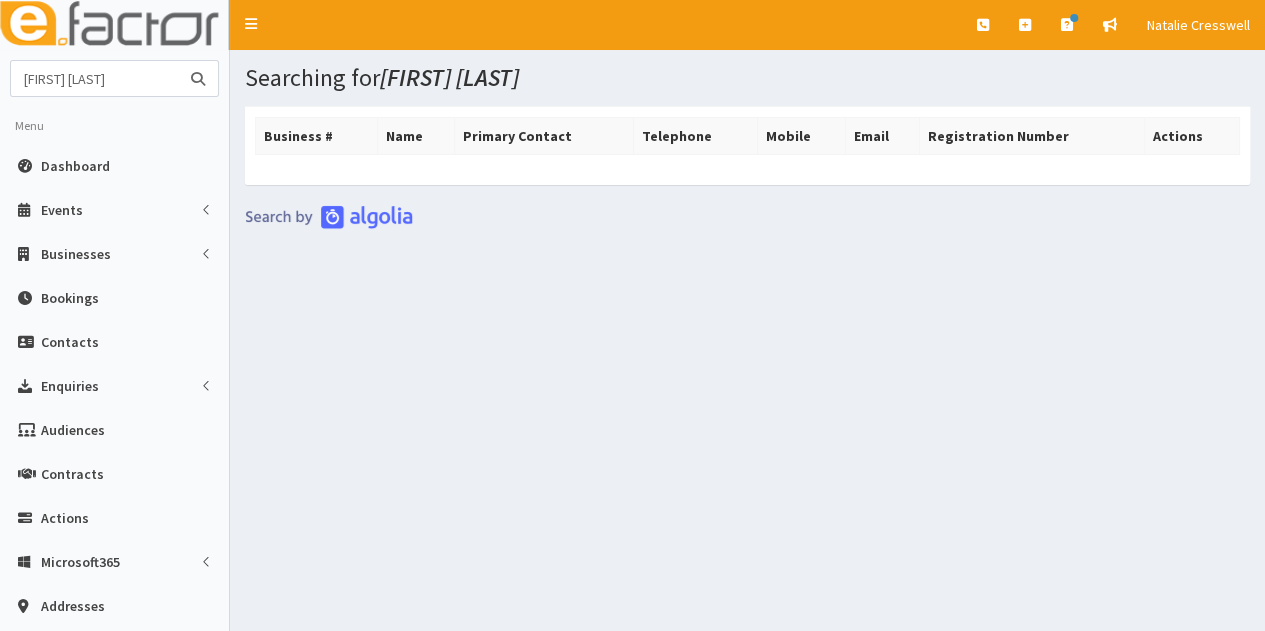 type on "wilkin chapman" 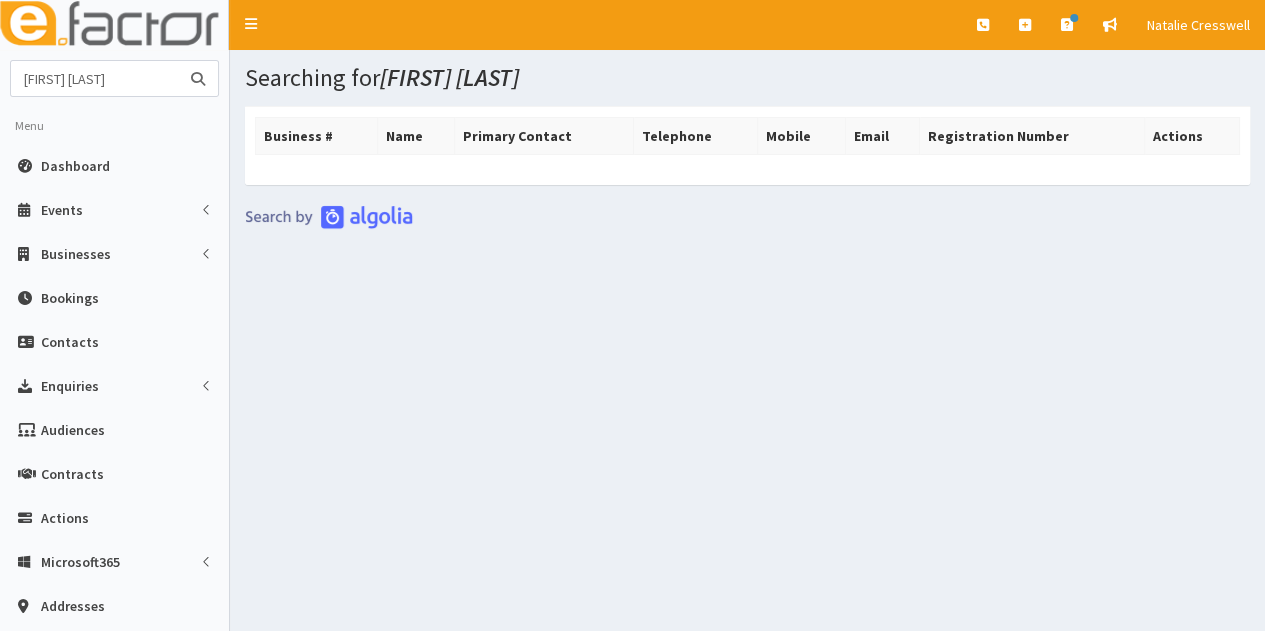 click on "wilkin chapman" at bounding box center (95, 78) 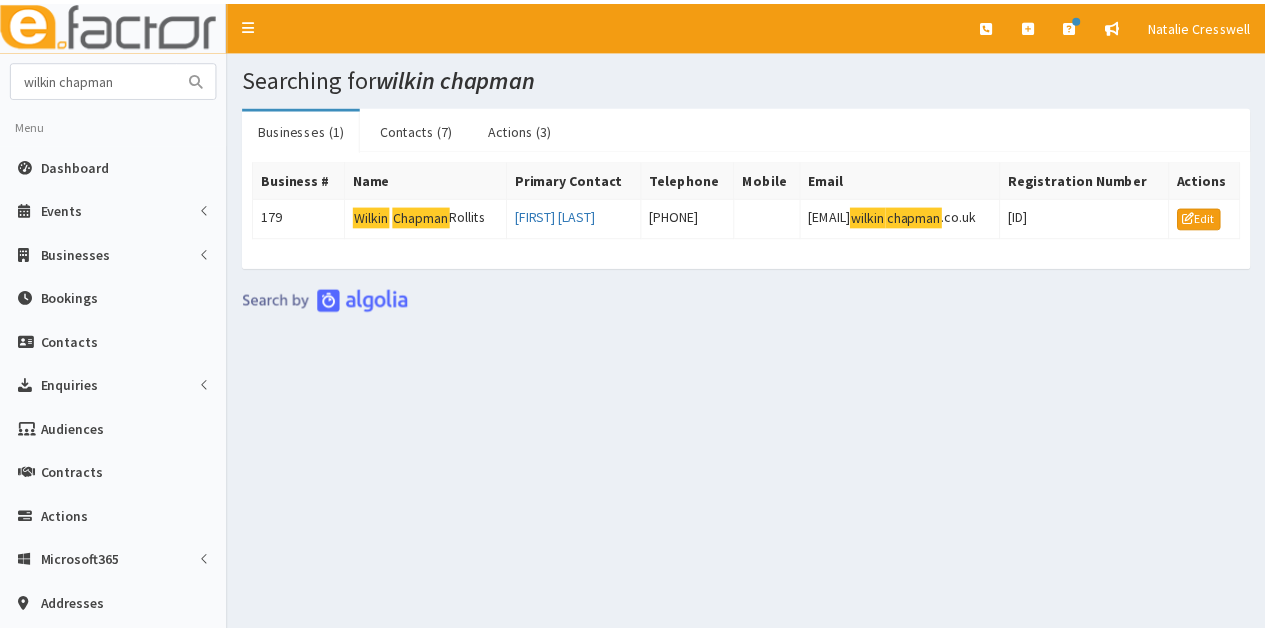scroll, scrollTop: 0, scrollLeft: 0, axis: both 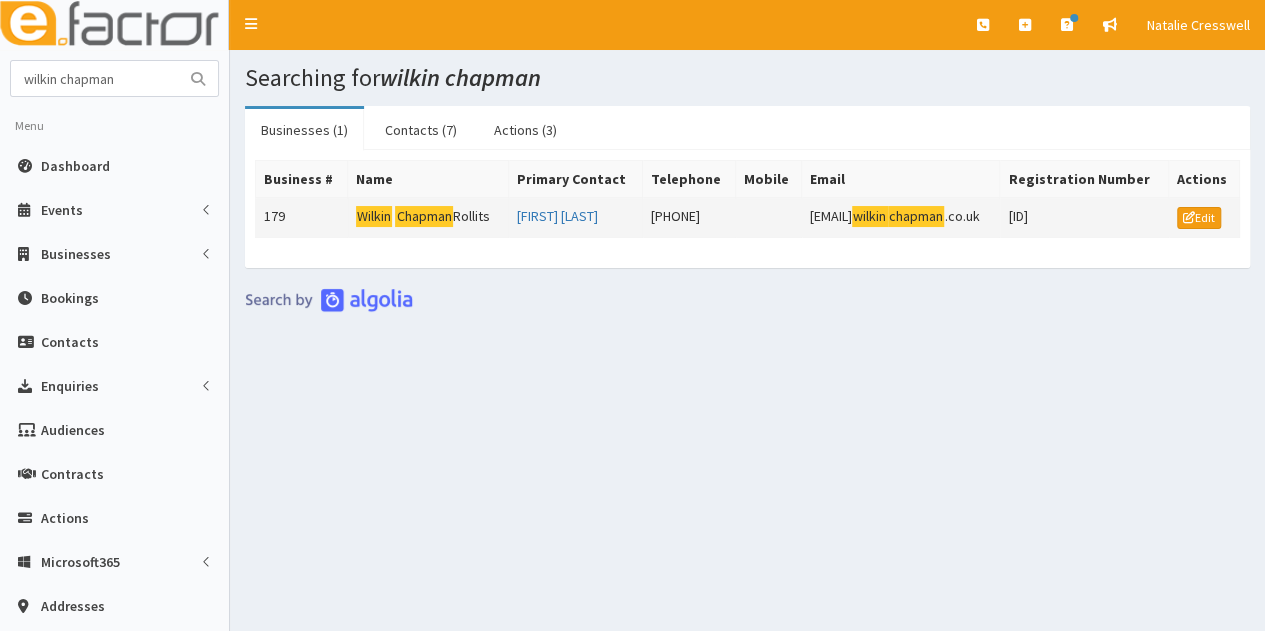 click on "Chapman" 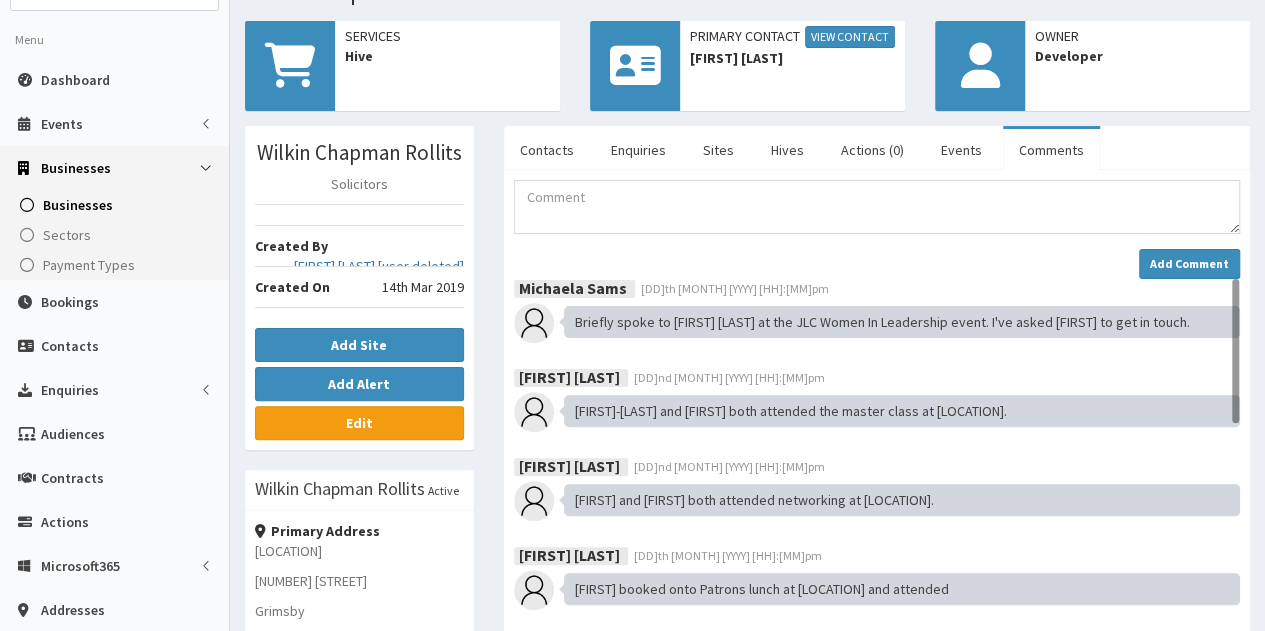 scroll, scrollTop: 200, scrollLeft: 0, axis: vertical 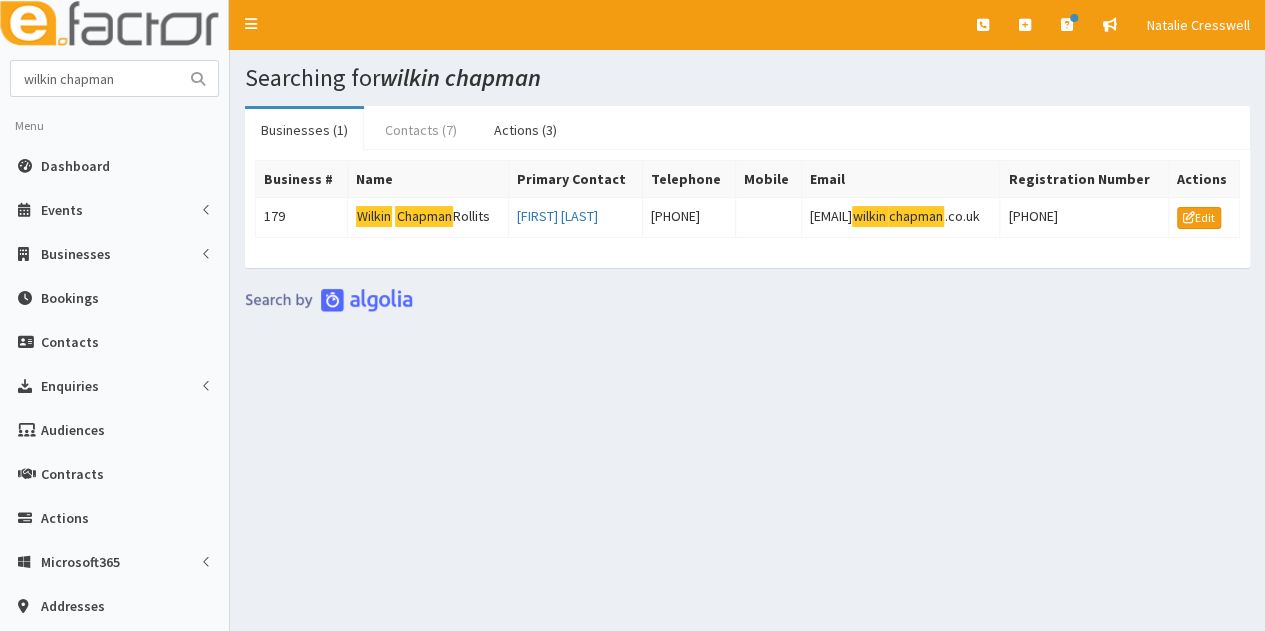 click on "Contacts (7)" at bounding box center (421, 130) 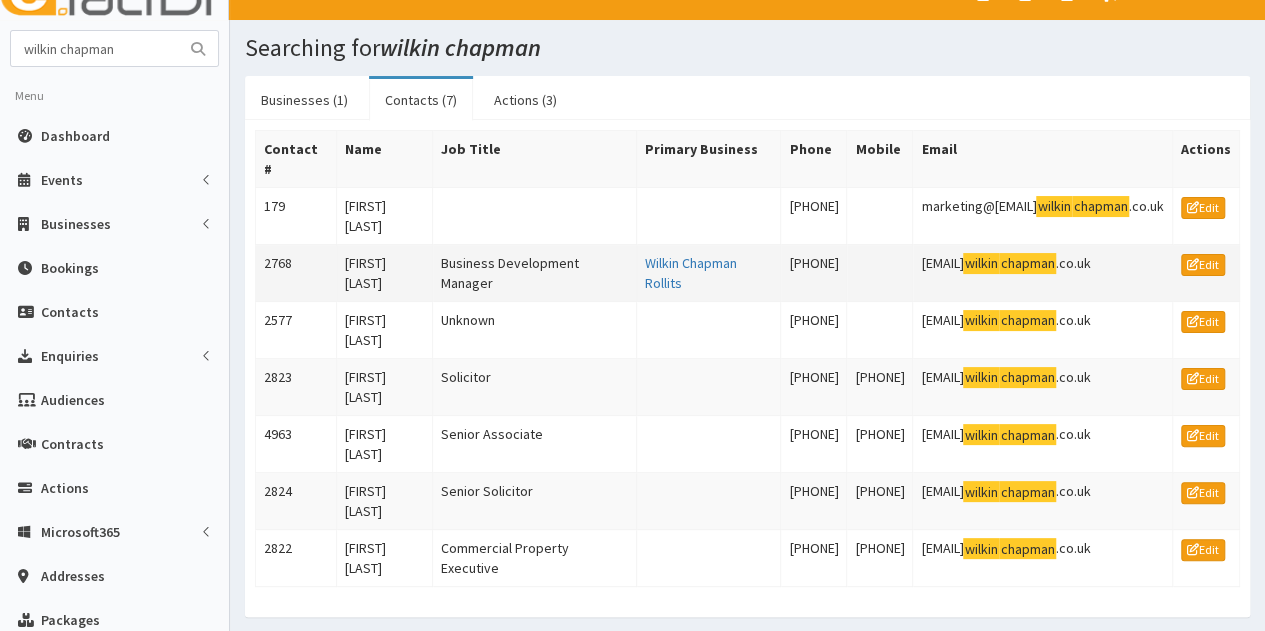 scroll, scrollTop: 0, scrollLeft: 0, axis: both 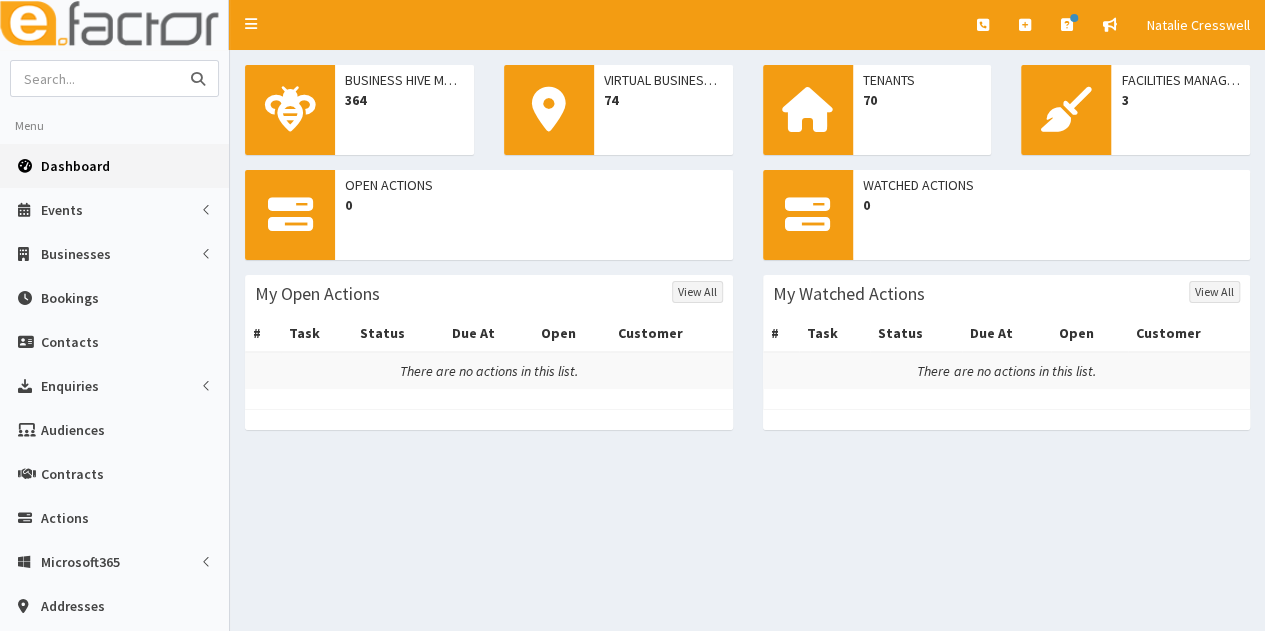 click at bounding box center [95, 78] 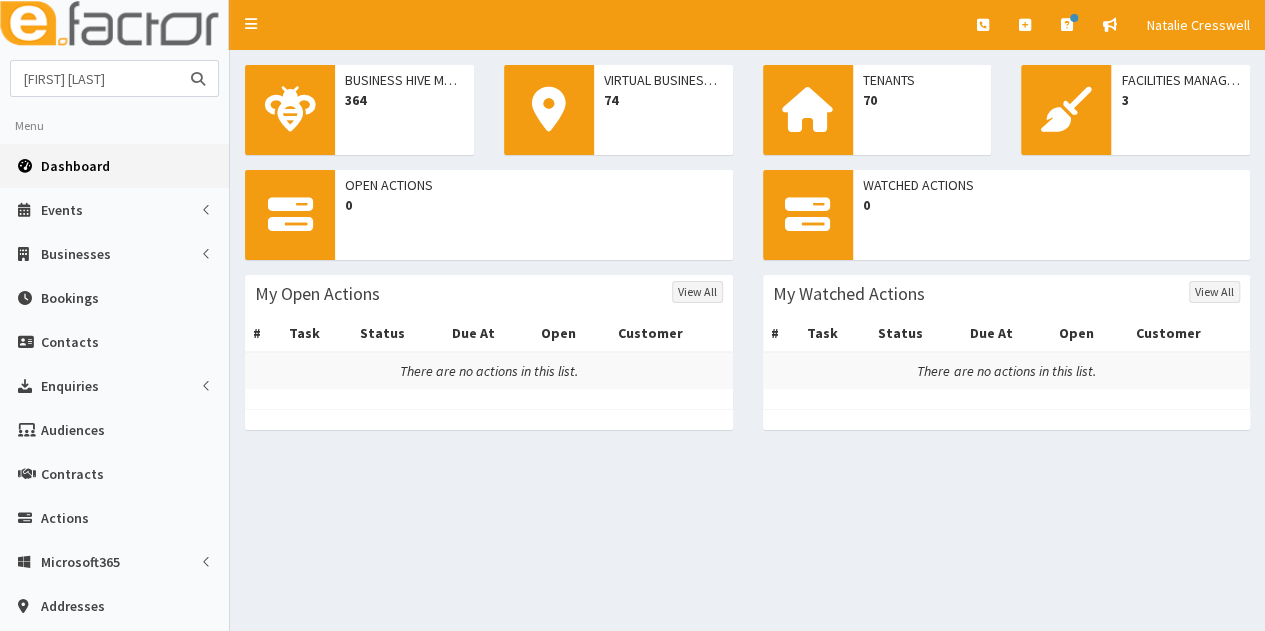 type on "[FIRST] [LAST]" 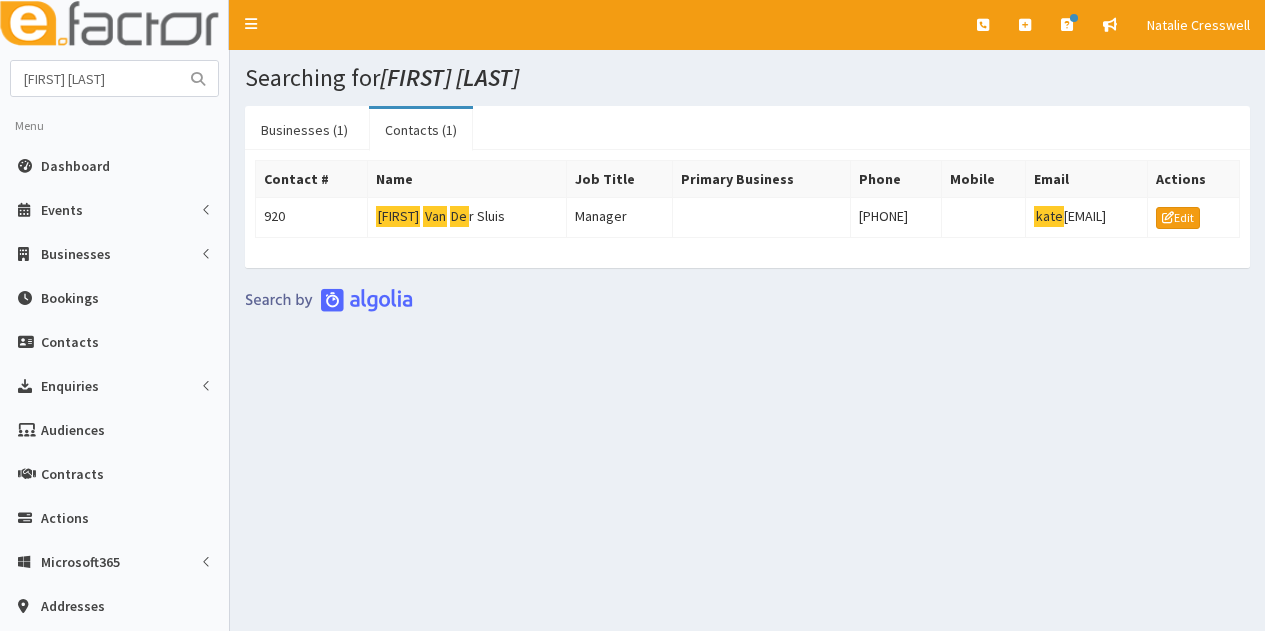 scroll, scrollTop: 0, scrollLeft: 0, axis: both 